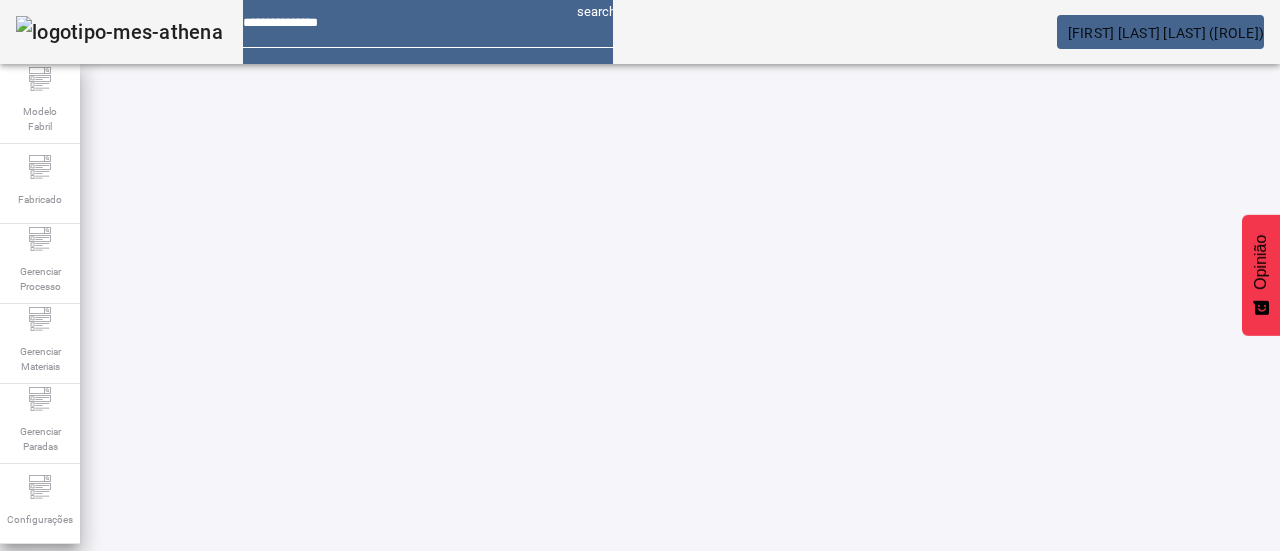 scroll, scrollTop: 0, scrollLeft: 0, axis: both 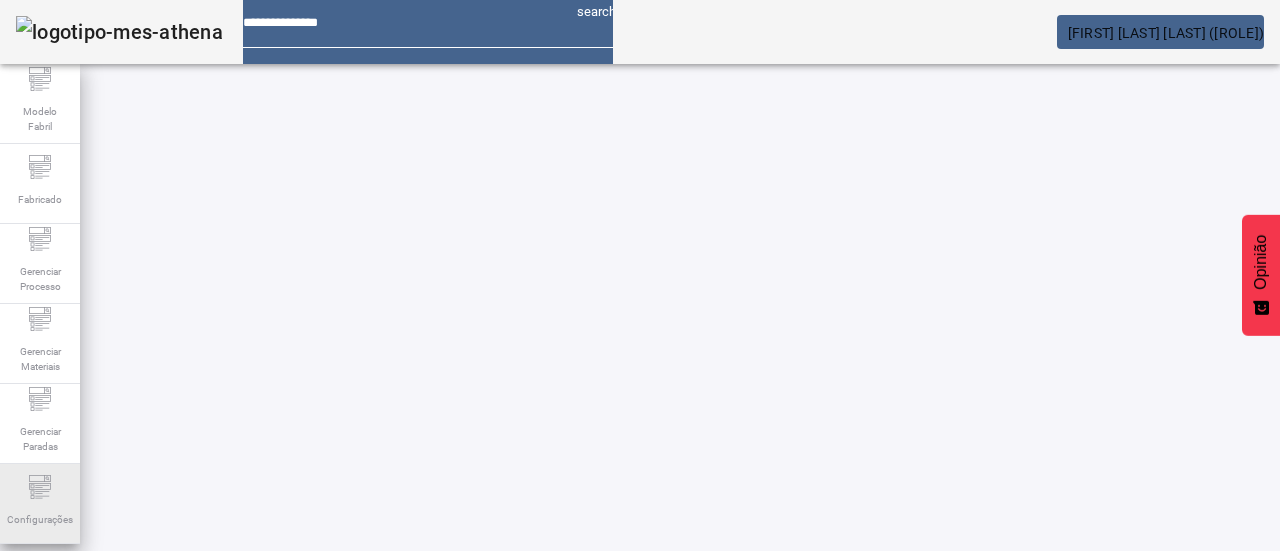 click 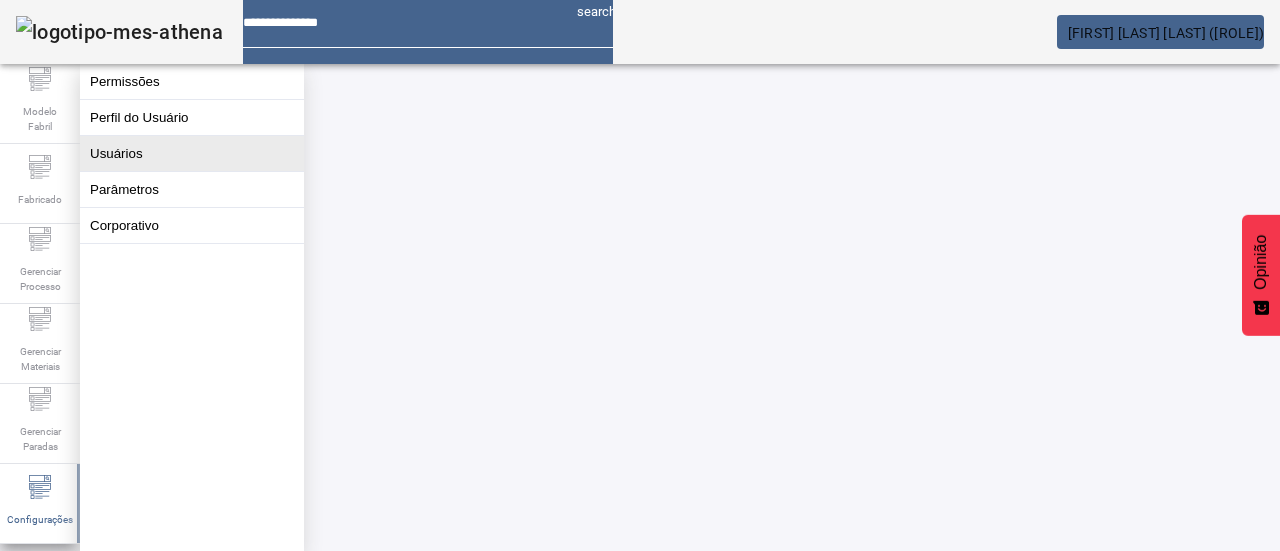 click on "Usuários" 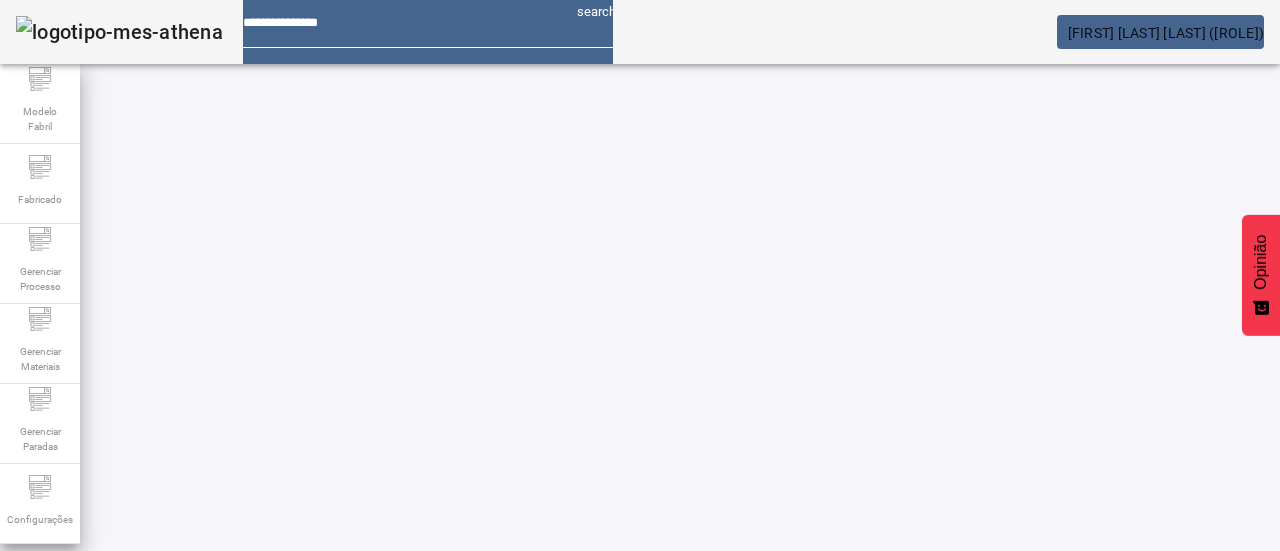 drag, startPoint x: 1092, startPoint y: 122, endPoint x: 1026, endPoint y: 175, distance: 84.646324 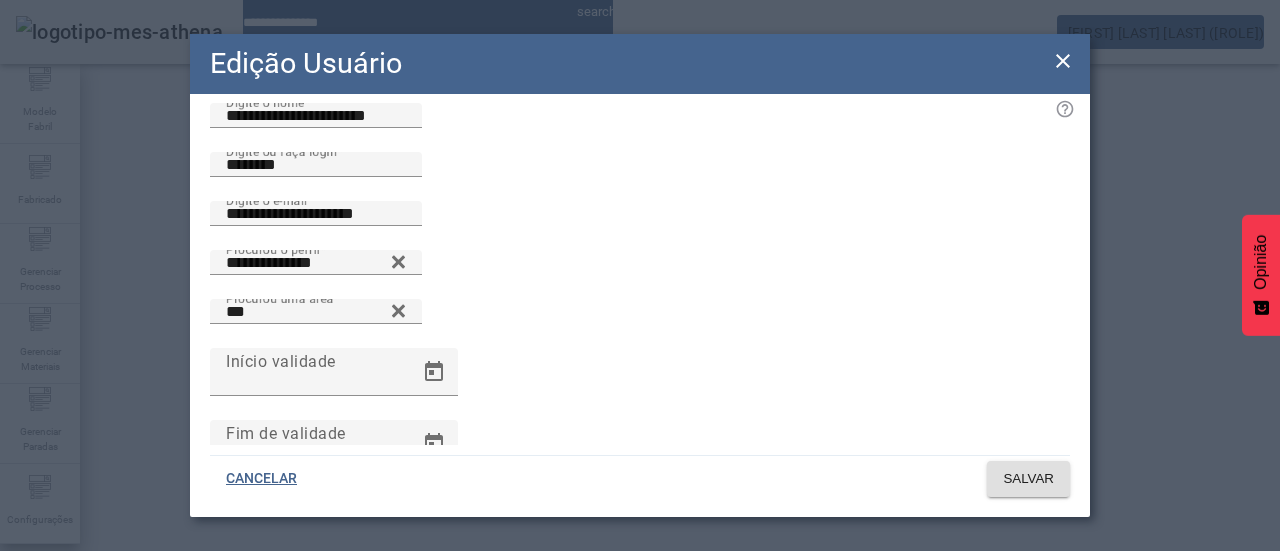 scroll, scrollTop: 0, scrollLeft: 0, axis: both 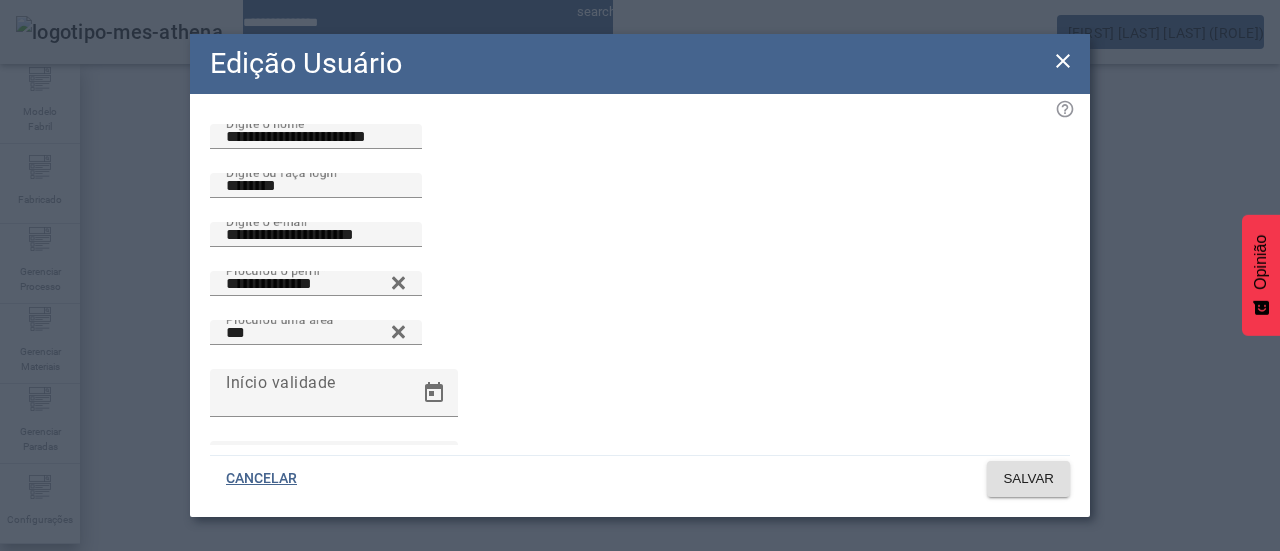 click 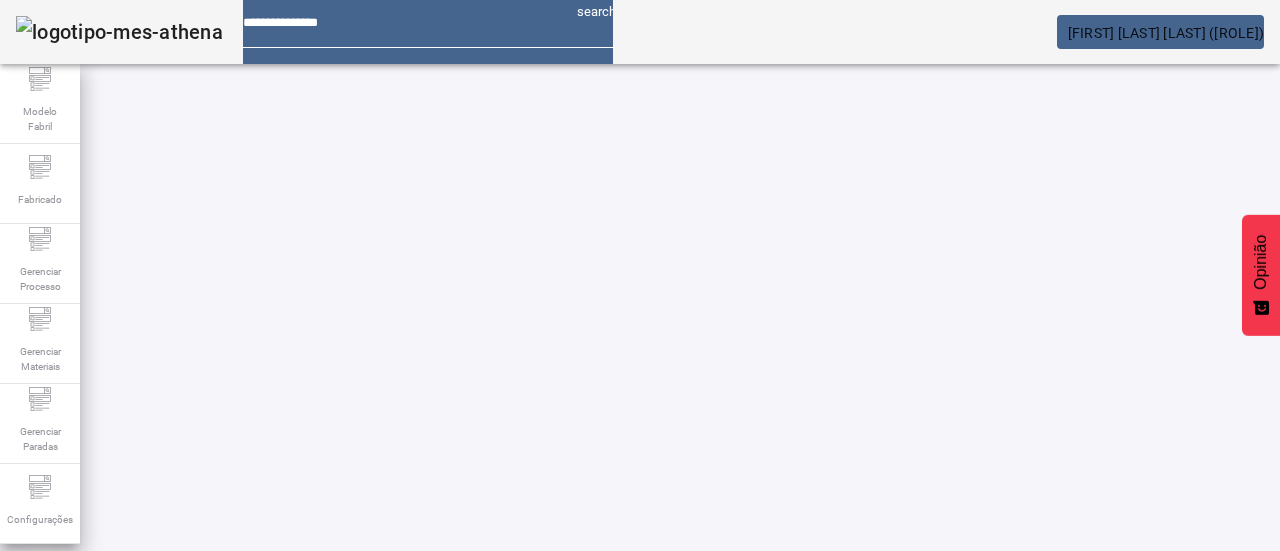 drag, startPoint x: 790, startPoint y: 242, endPoint x: 632, endPoint y: 266, distance: 159.8124 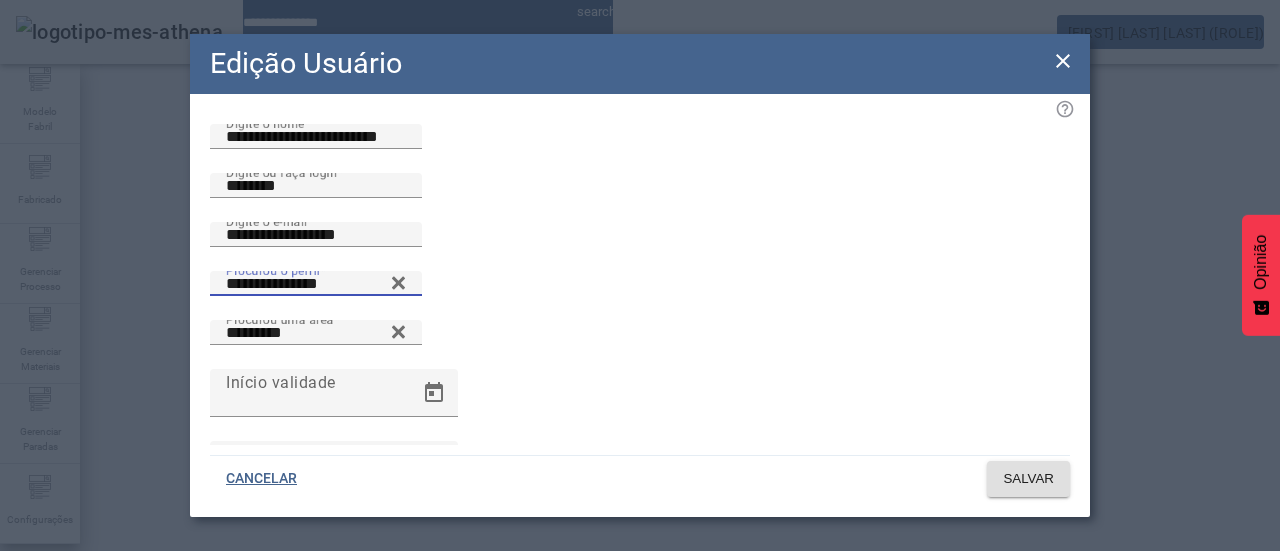 drag, startPoint x: 374, startPoint y: 399, endPoint x: 178, endPoint y: 417, distance: 196.8248 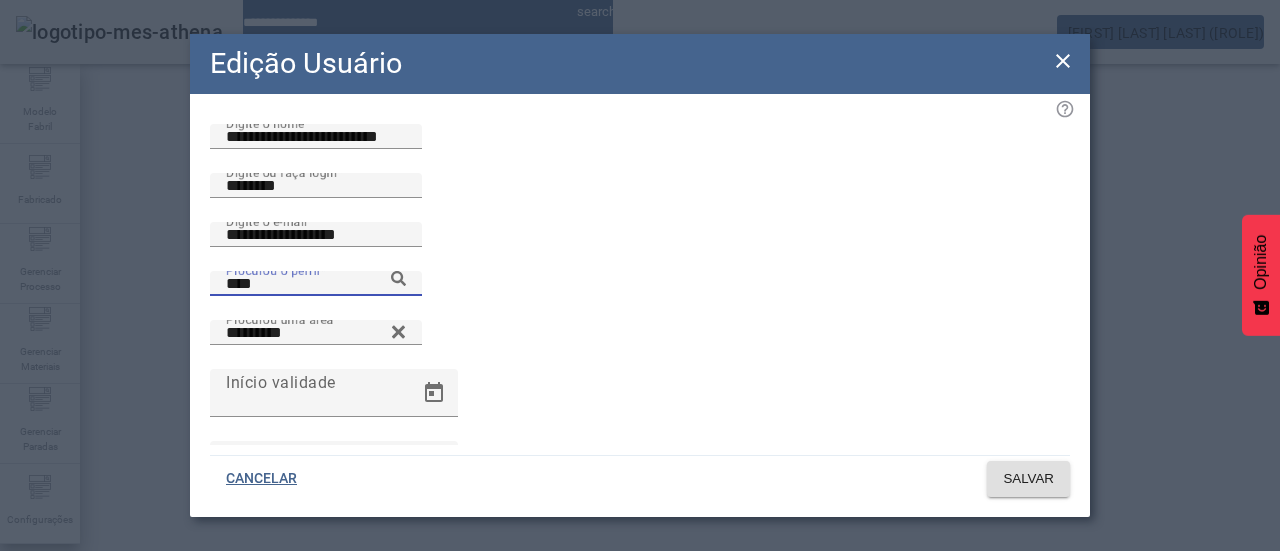 click 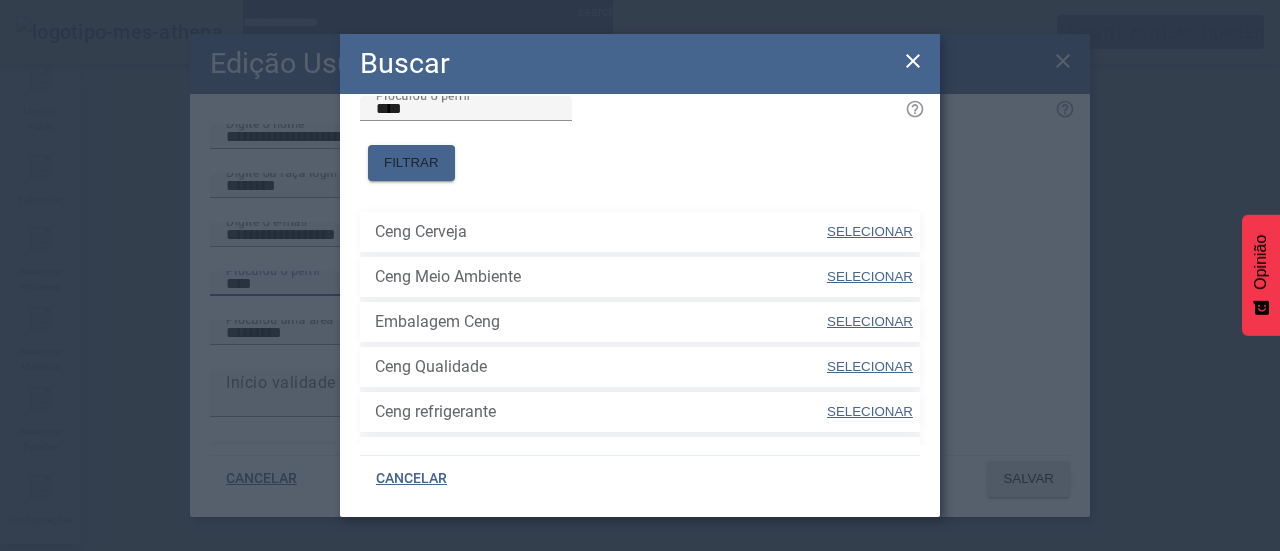 scroll, scrollTop: 0, scrollLeft: 0, axis: both 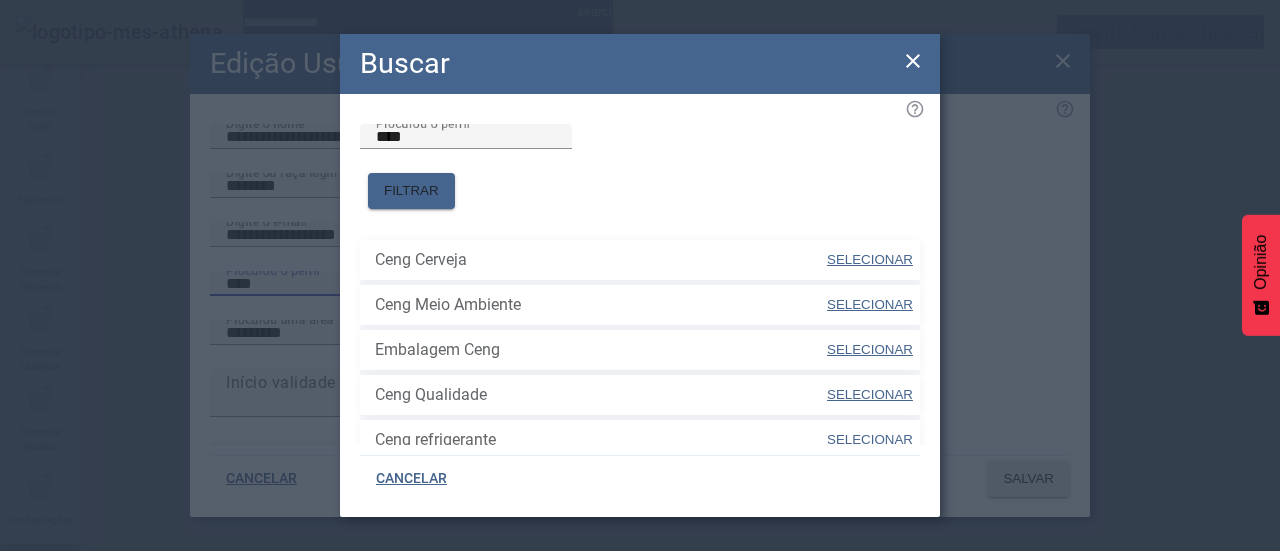 click on "SELECIONAR" at bounding box center [870, 259] 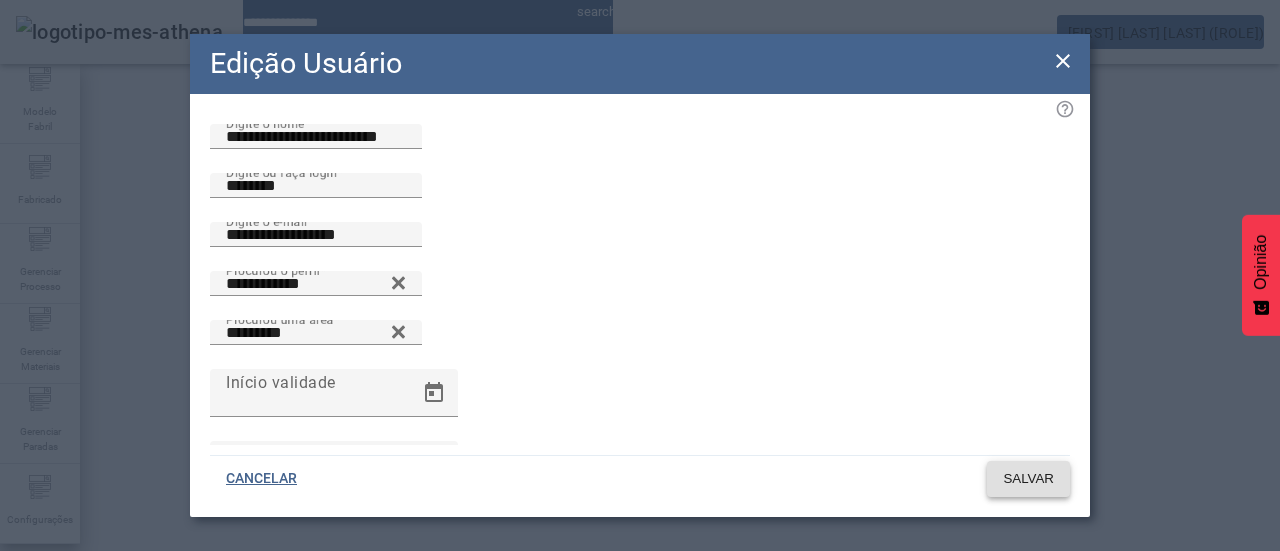 click on "SALVAR" 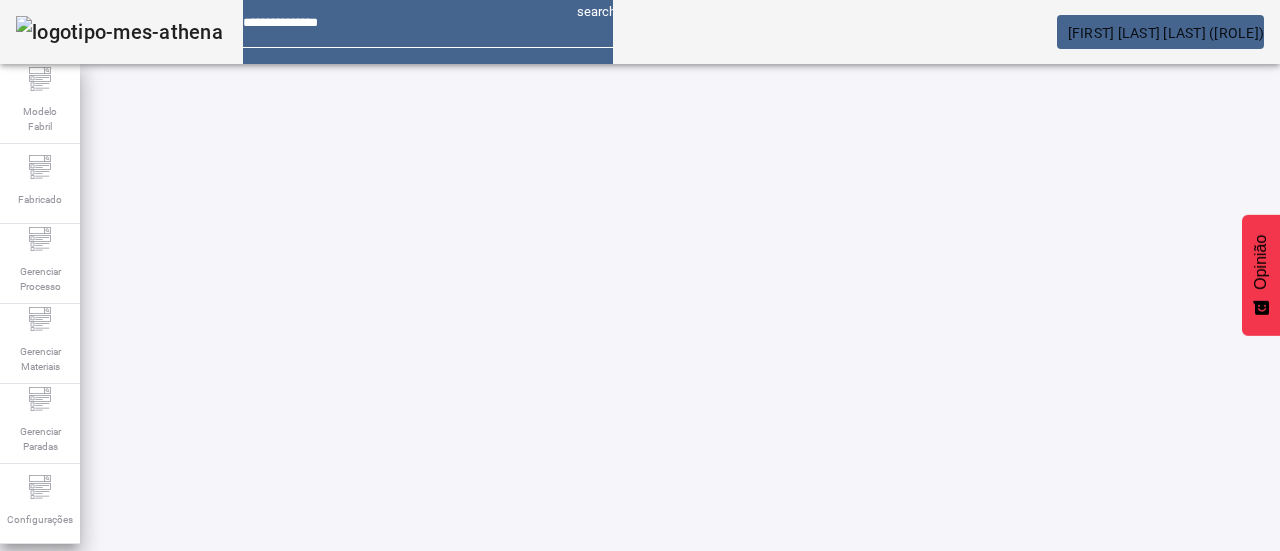 drag, startPoint x: 668, startPoint y: 261, endPoint x: 613, endPoint y: 264, distance: 55.081757 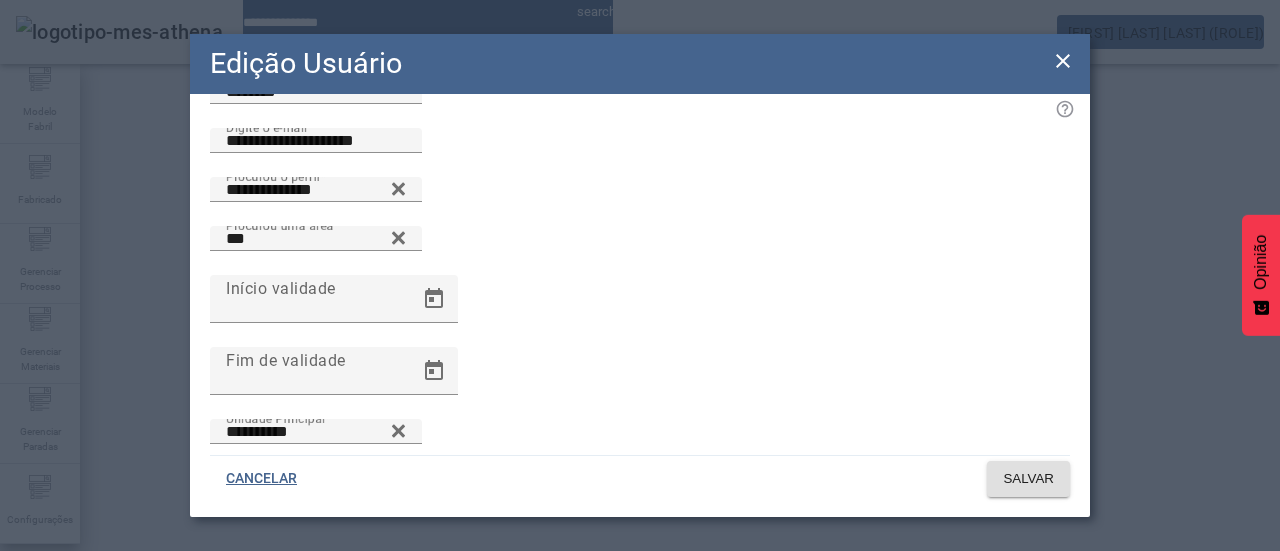 scroll, scrollTop: 181, scrollLeft: 0, axis: vertical 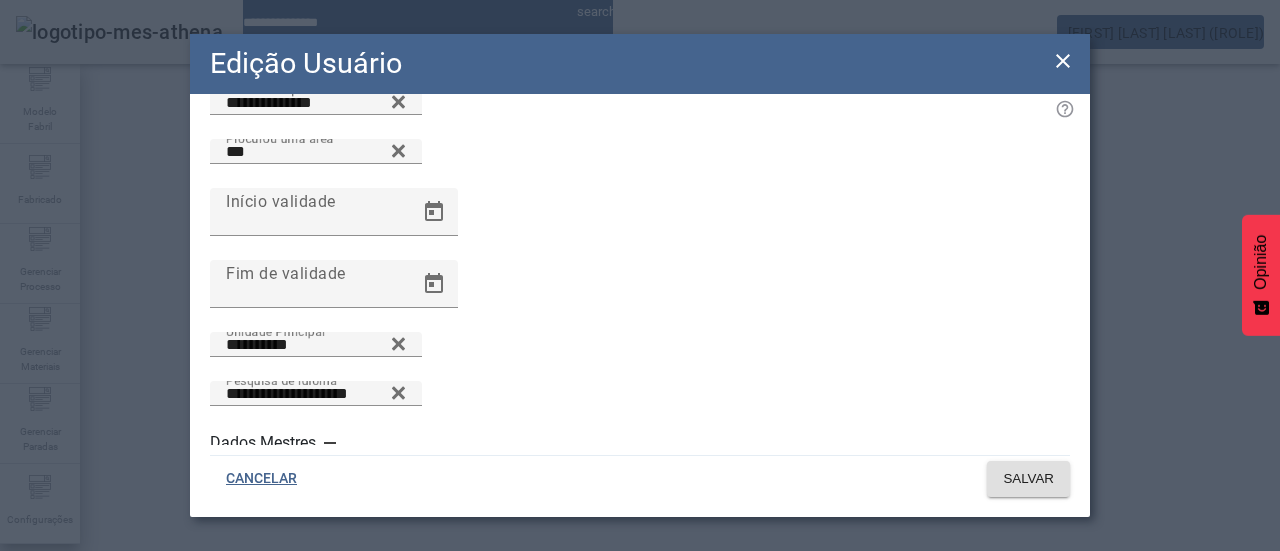 click 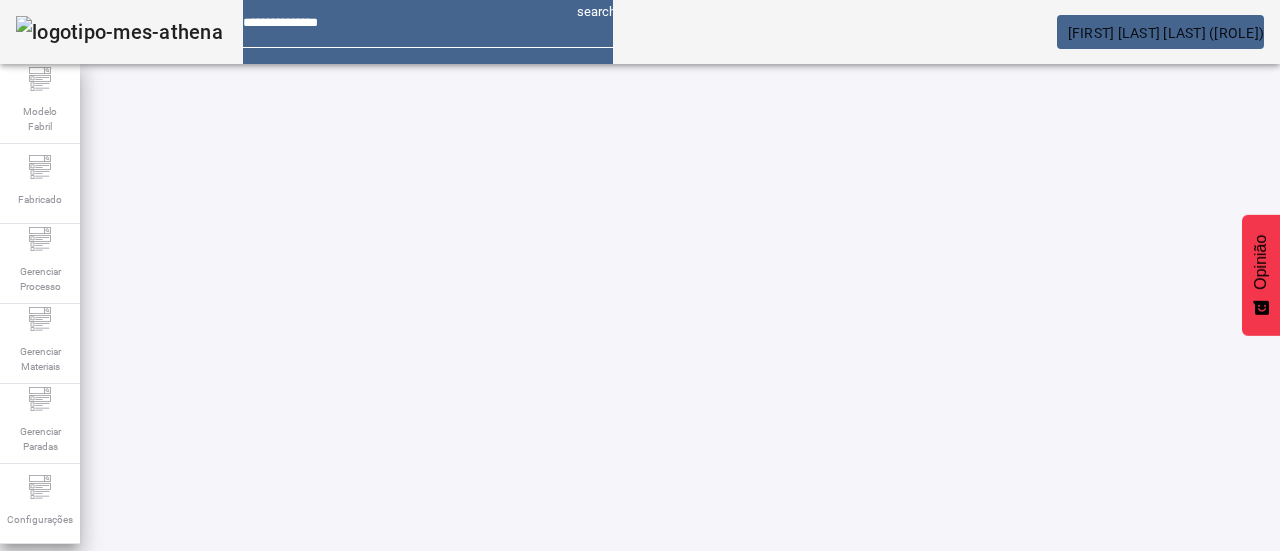 drag, startPoint x: 763, startPoint y: 264, endPoint x: 564, endPoint y: 275, distance: 199.30379 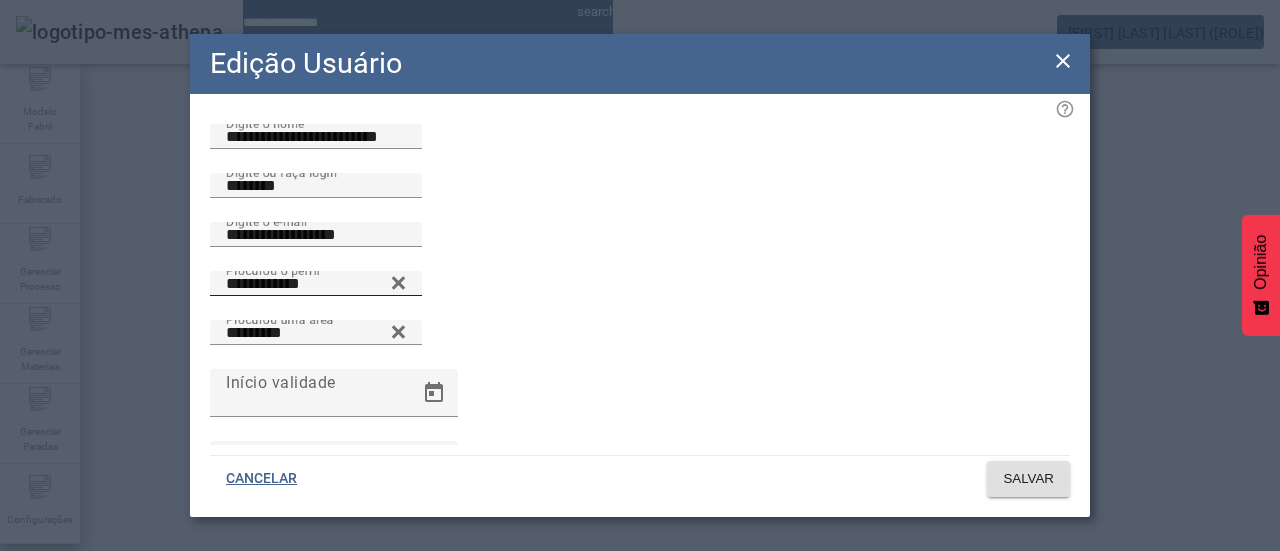 click on "**********" at bounding box center (316, 284) 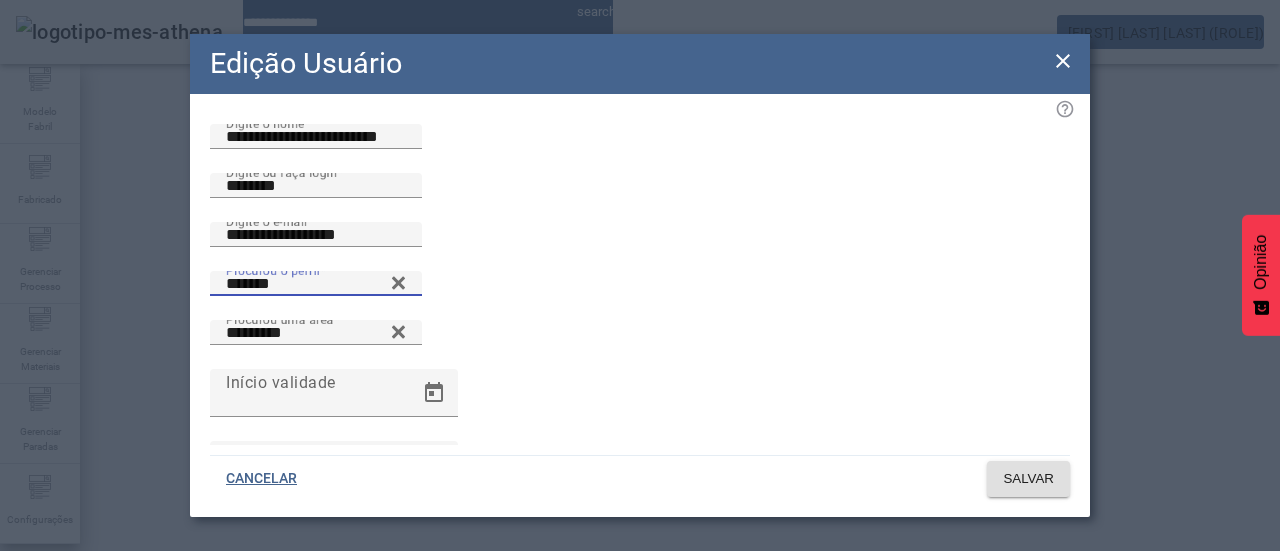 type on "*******" 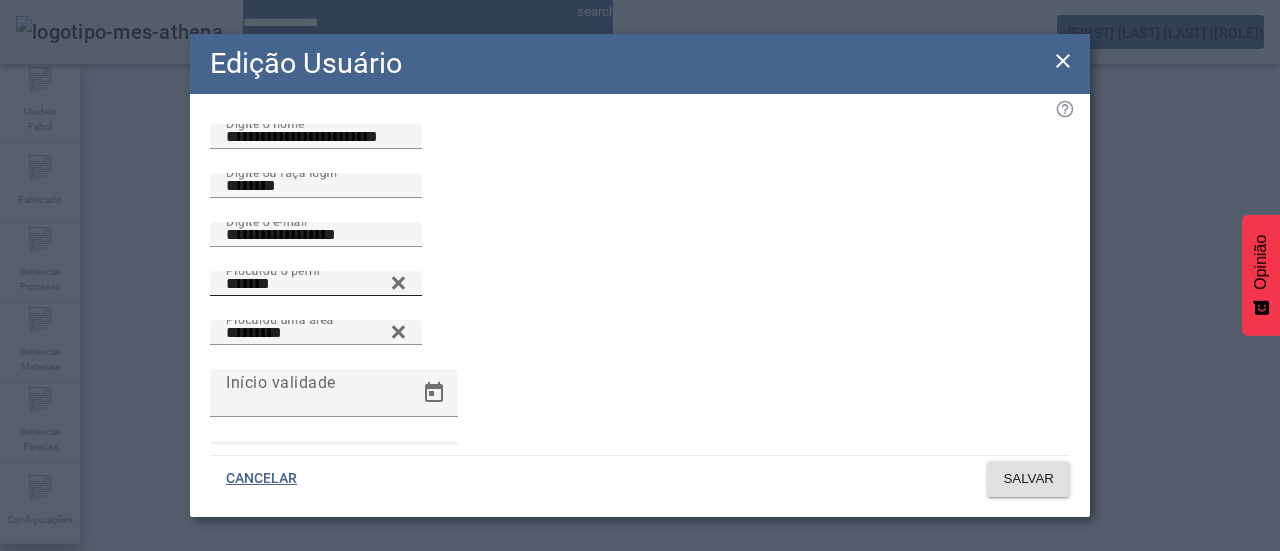 click 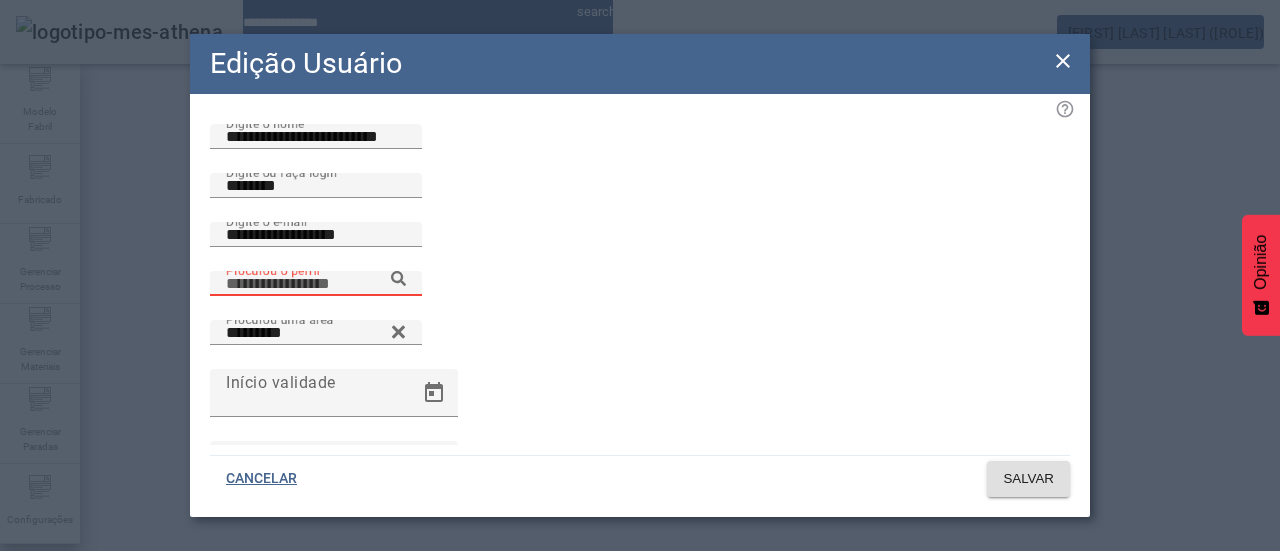 click on "Procurou o perfil" at bounding box center [316, 284] 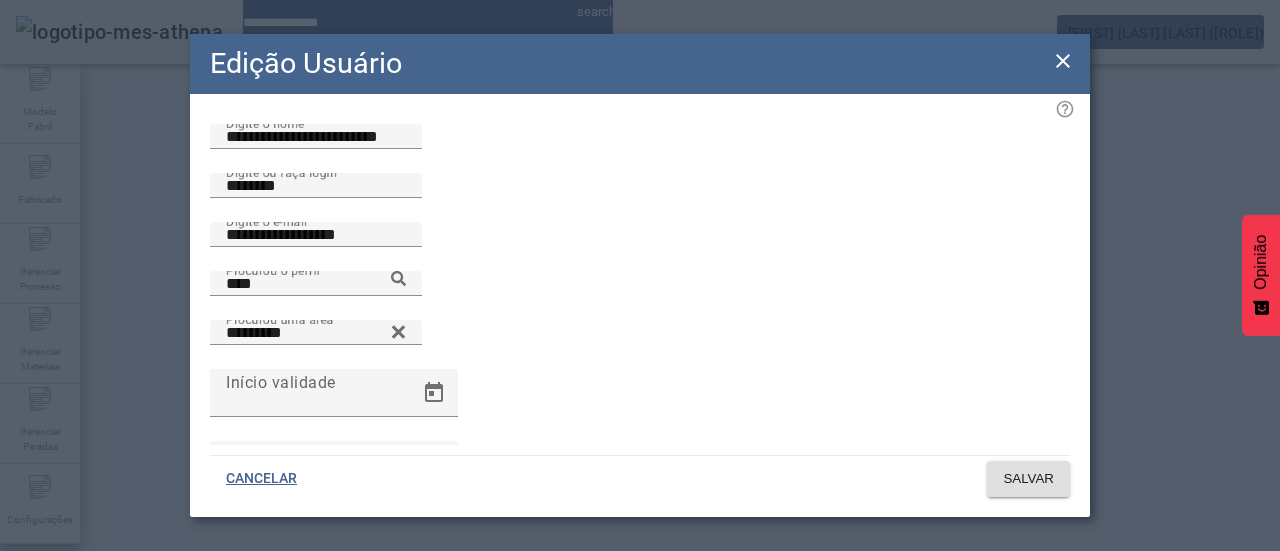 click on "Embalagem Ceng" at bounding box center [203, 703] 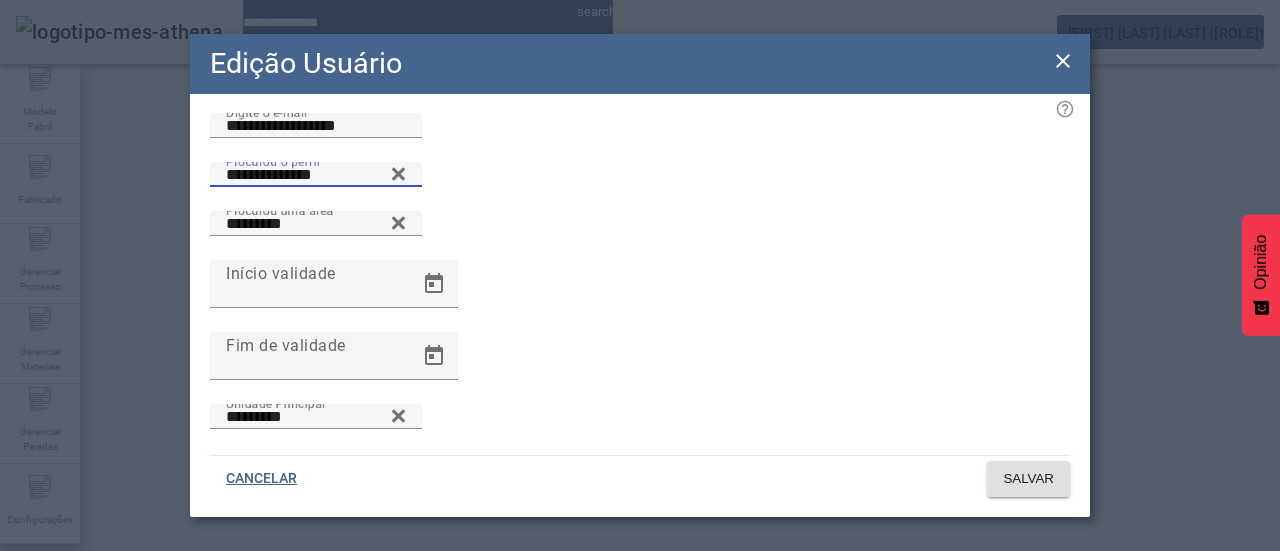 scroll, scrollTop: 181, scrollLeft: 0, axis: vertical 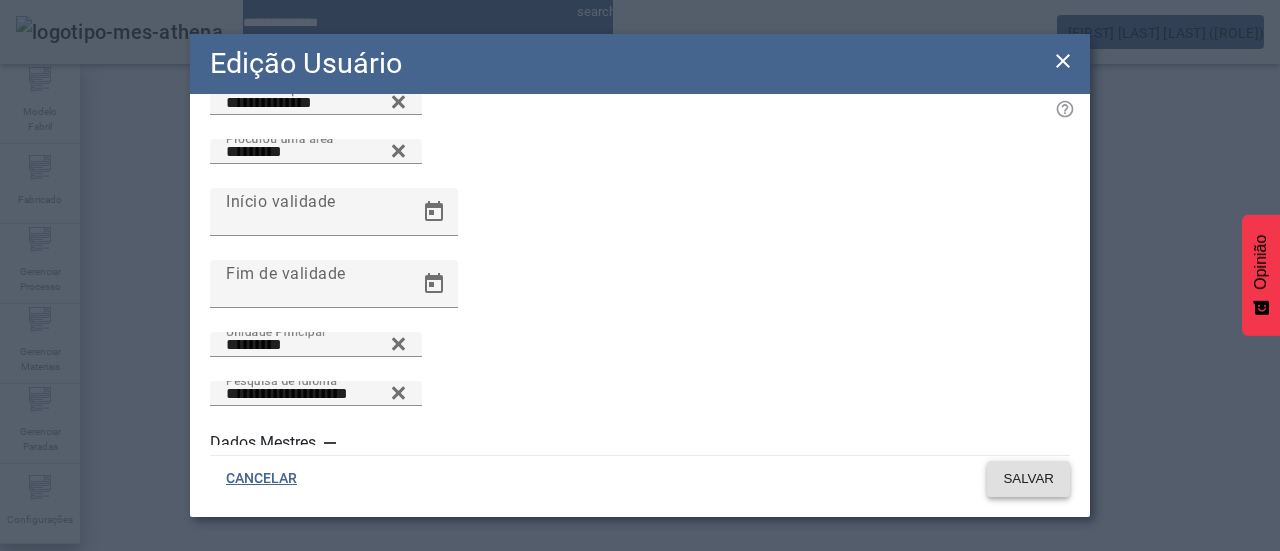 click on "SALVAR" 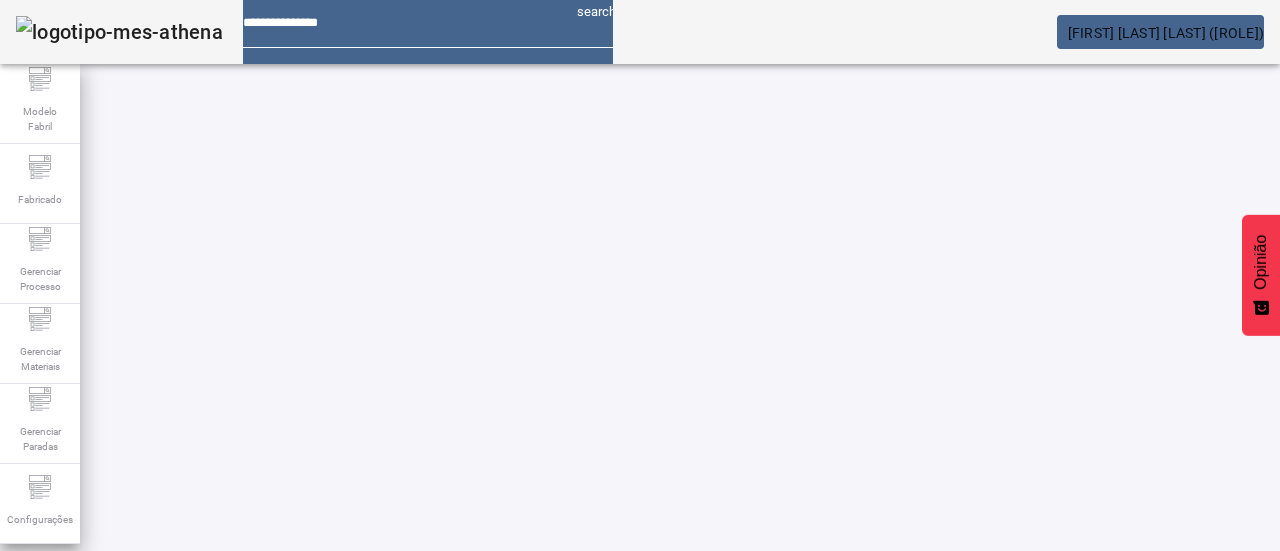 drag, startPoint x: 816, startPoint y: 259, endPoint x: 476, endPoint y: 269, distance: 340.14703 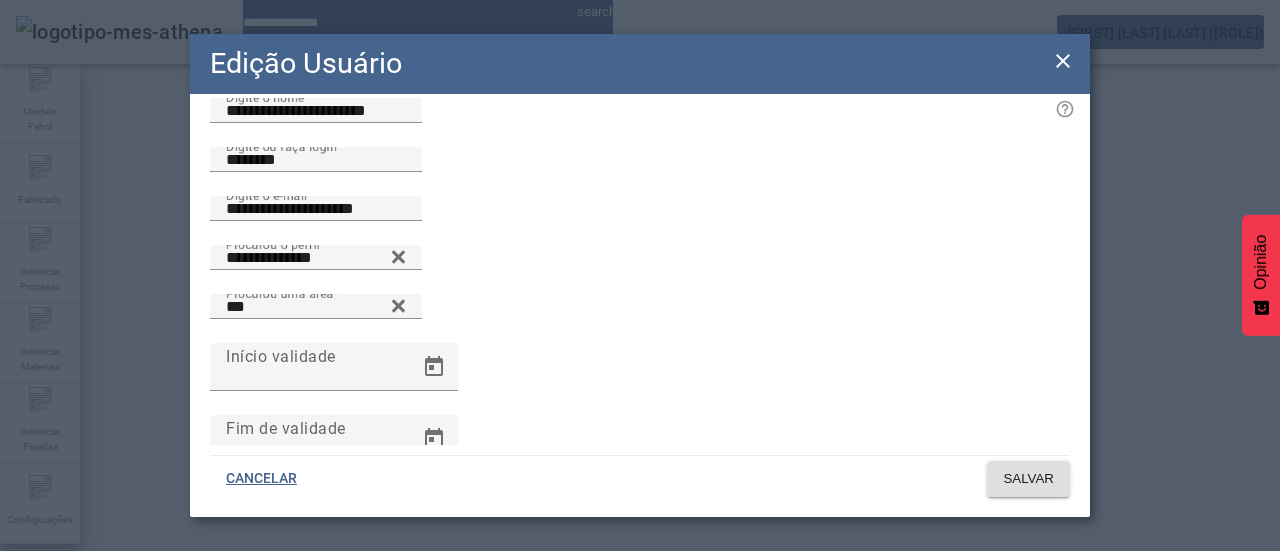 scroll, scrollTop: 0, scrollLeft: 0, axis: both 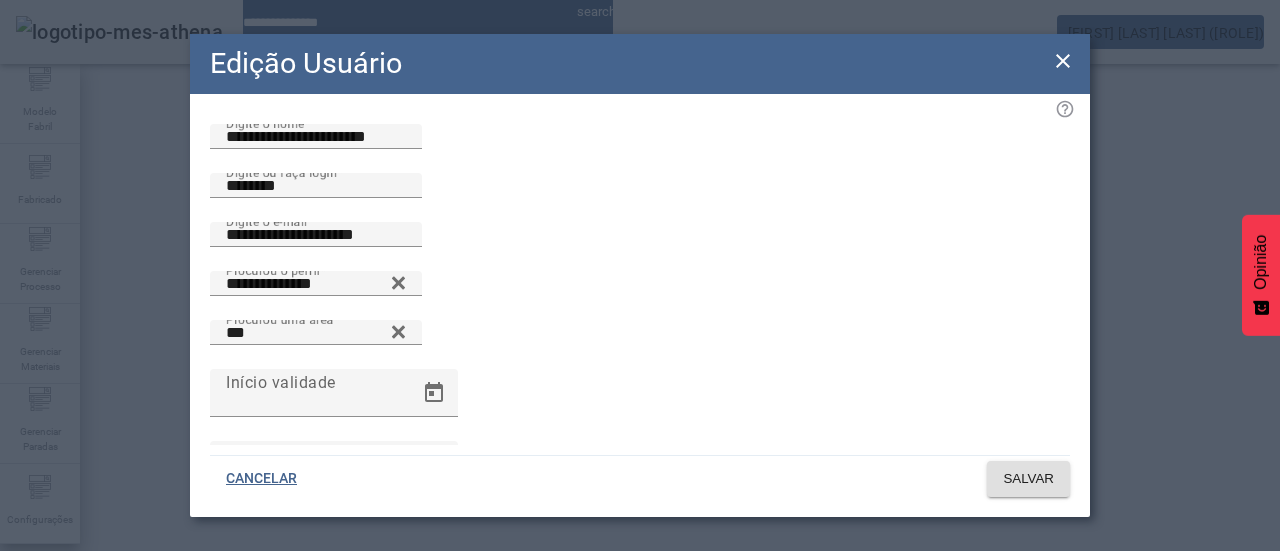 click 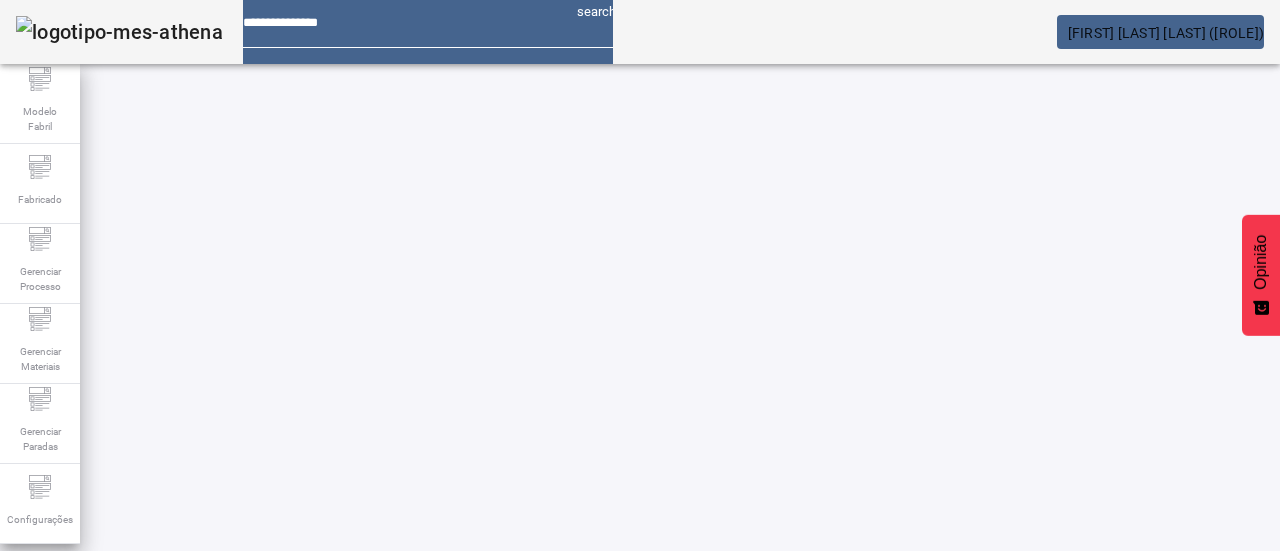 drag, startPoint x: 790, startPoint y: 256, endPoint x: 673, endPoint y: 237, distance: 118.5327 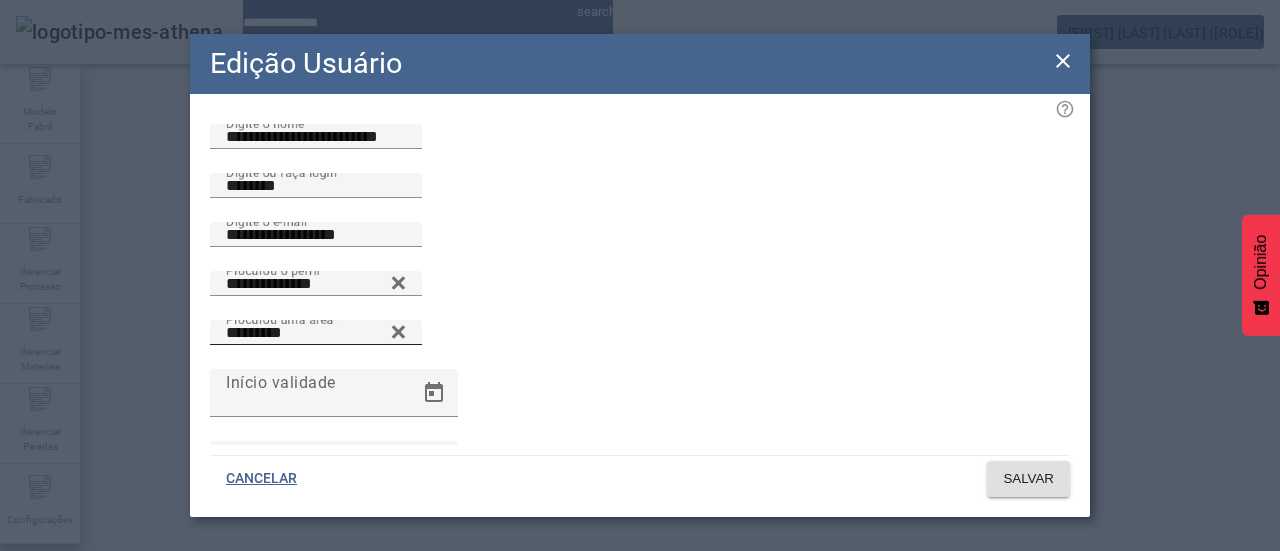 drag, startPoint x: 1049, startPoint y: 392, endPoint x: 1029, endPoint y: 397, distance: 20.615528 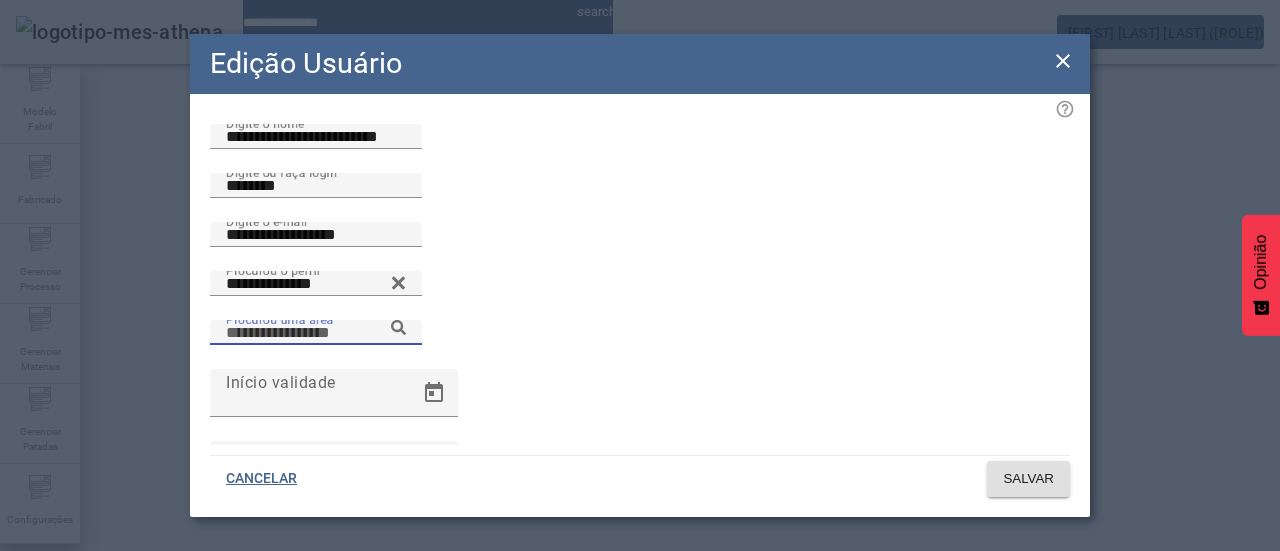 click on "Procurou uma área" at bounding box center [316, 333] 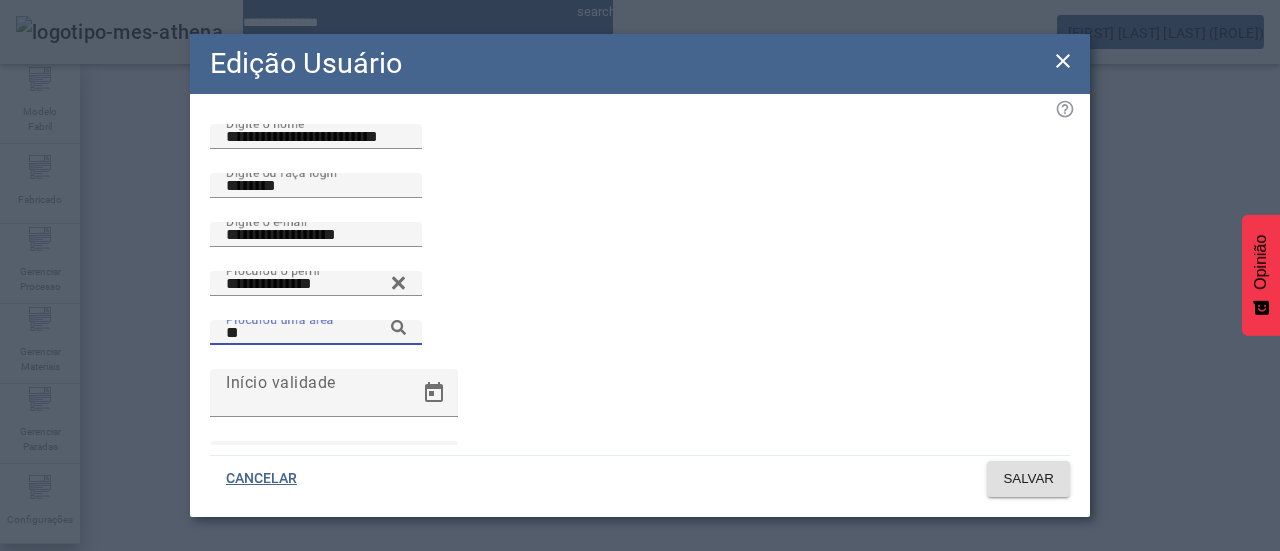 click 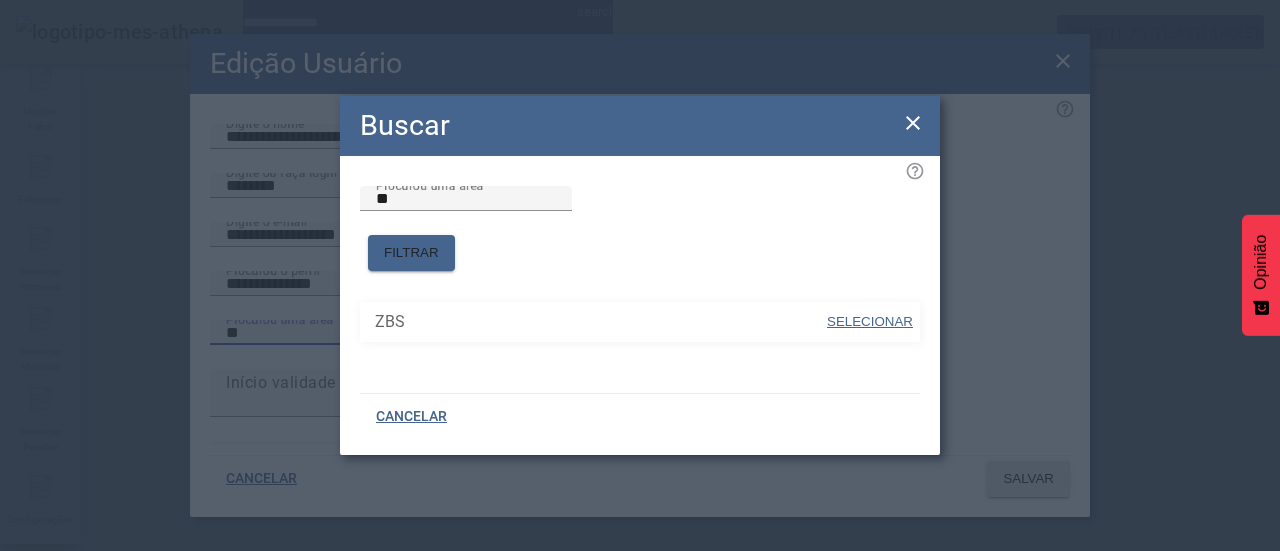 click on "SELECIONAR" at bounding box center (870, 321) 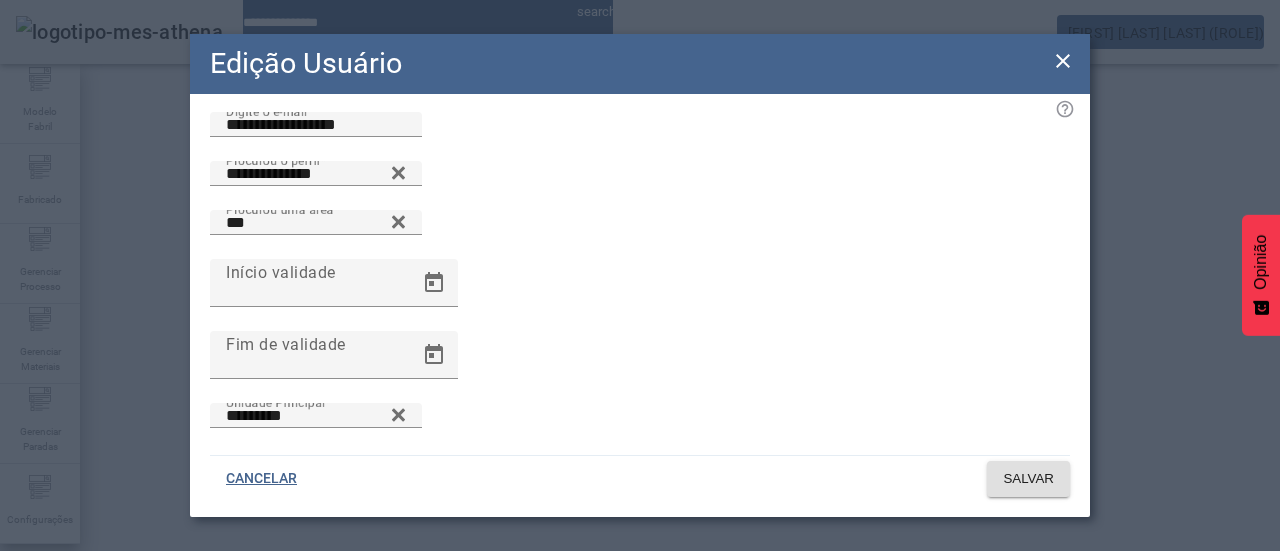 scroll, scrollTop: 181, scrollLeft: 0, axis: vertical 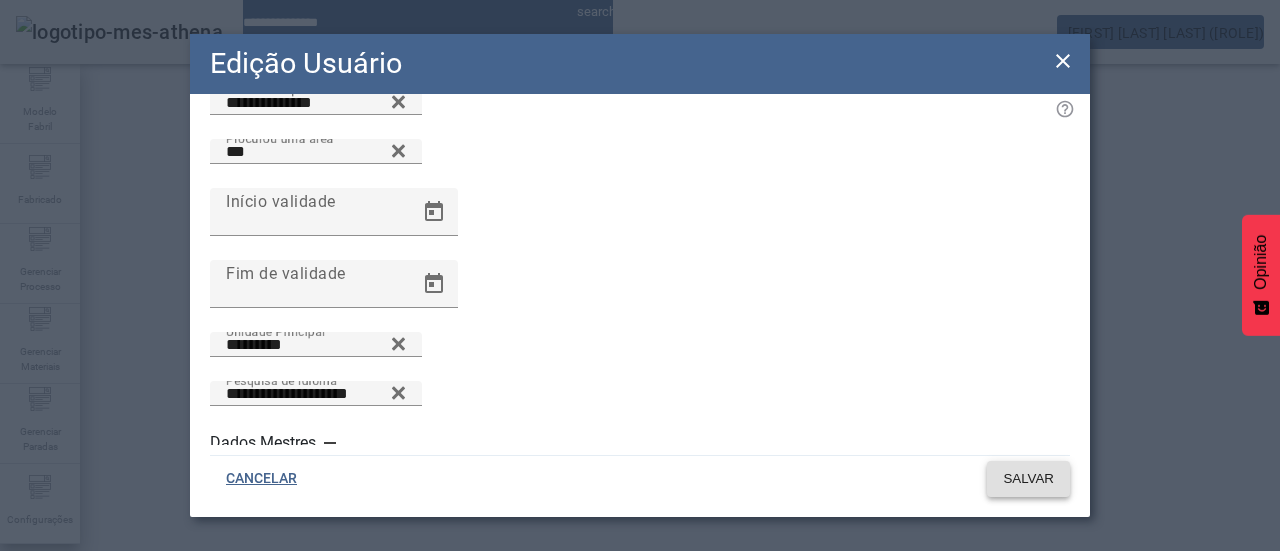click on "SALVAR" 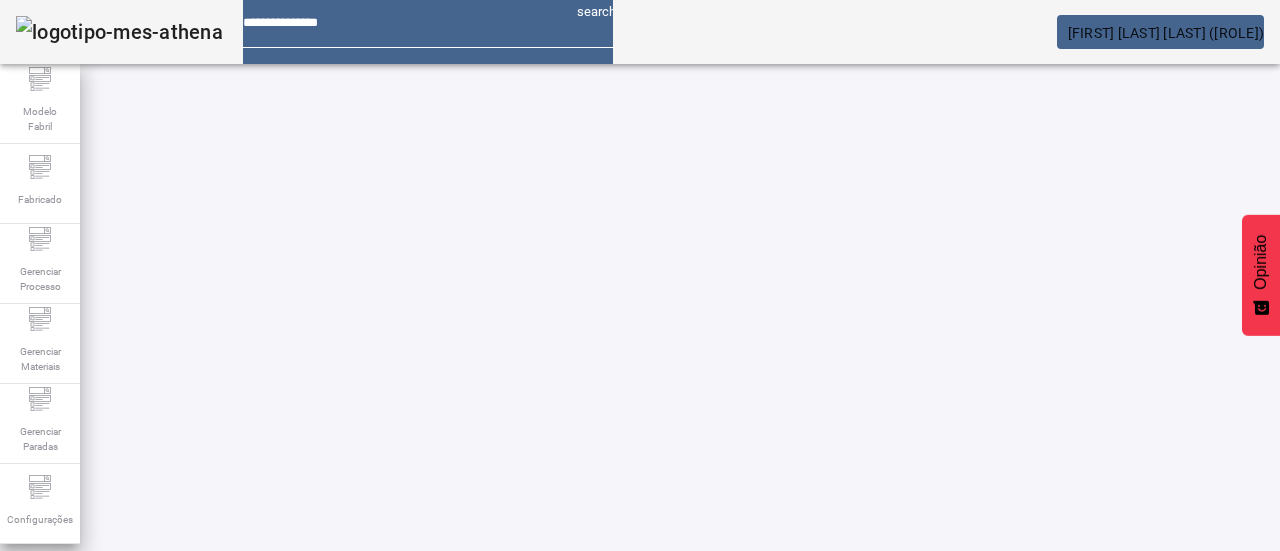 scroll, scrollTop: 16, scrollLeft: 0, axis: vertical 